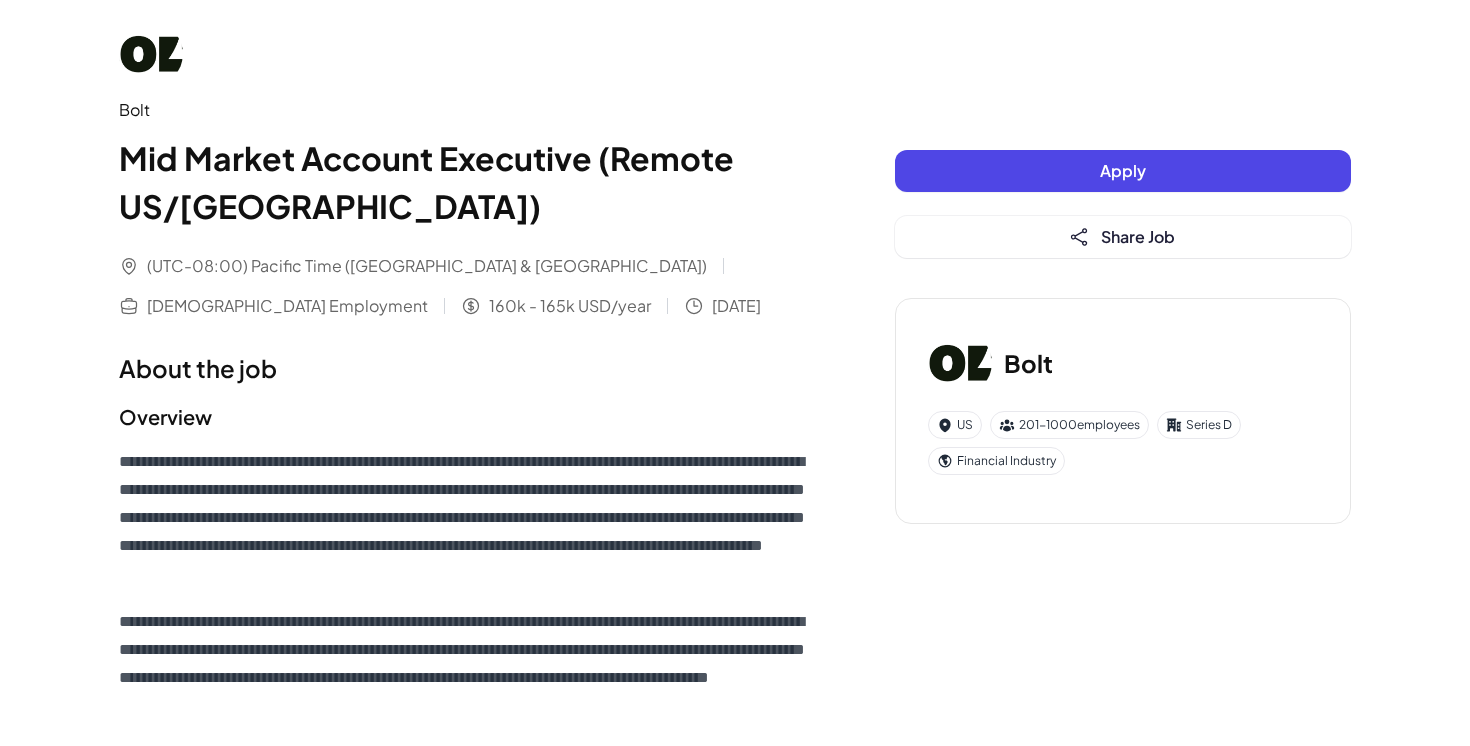 scroll, scrollTop: 7, scrollLeft: 0, axis: vertical 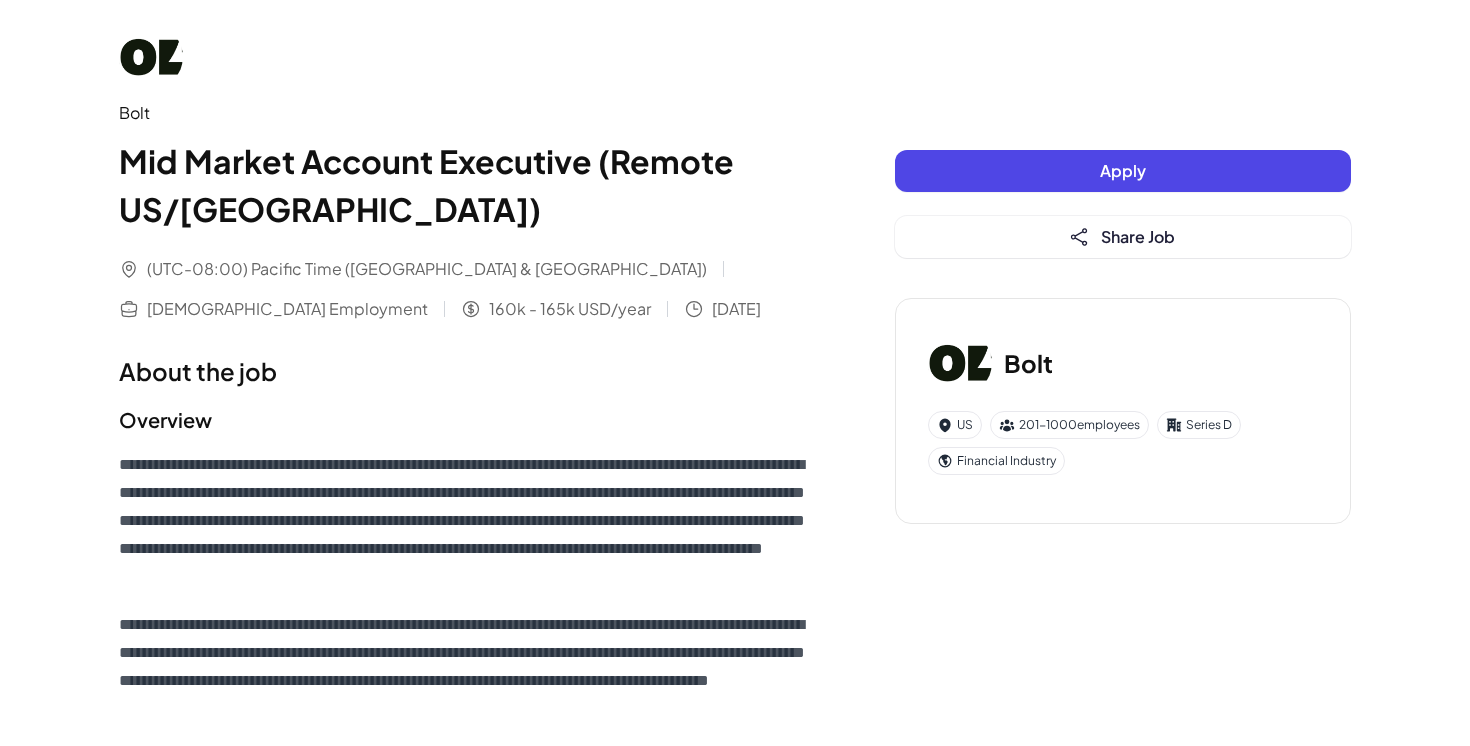 click on "Bolt" at bounding box center [467, 113] 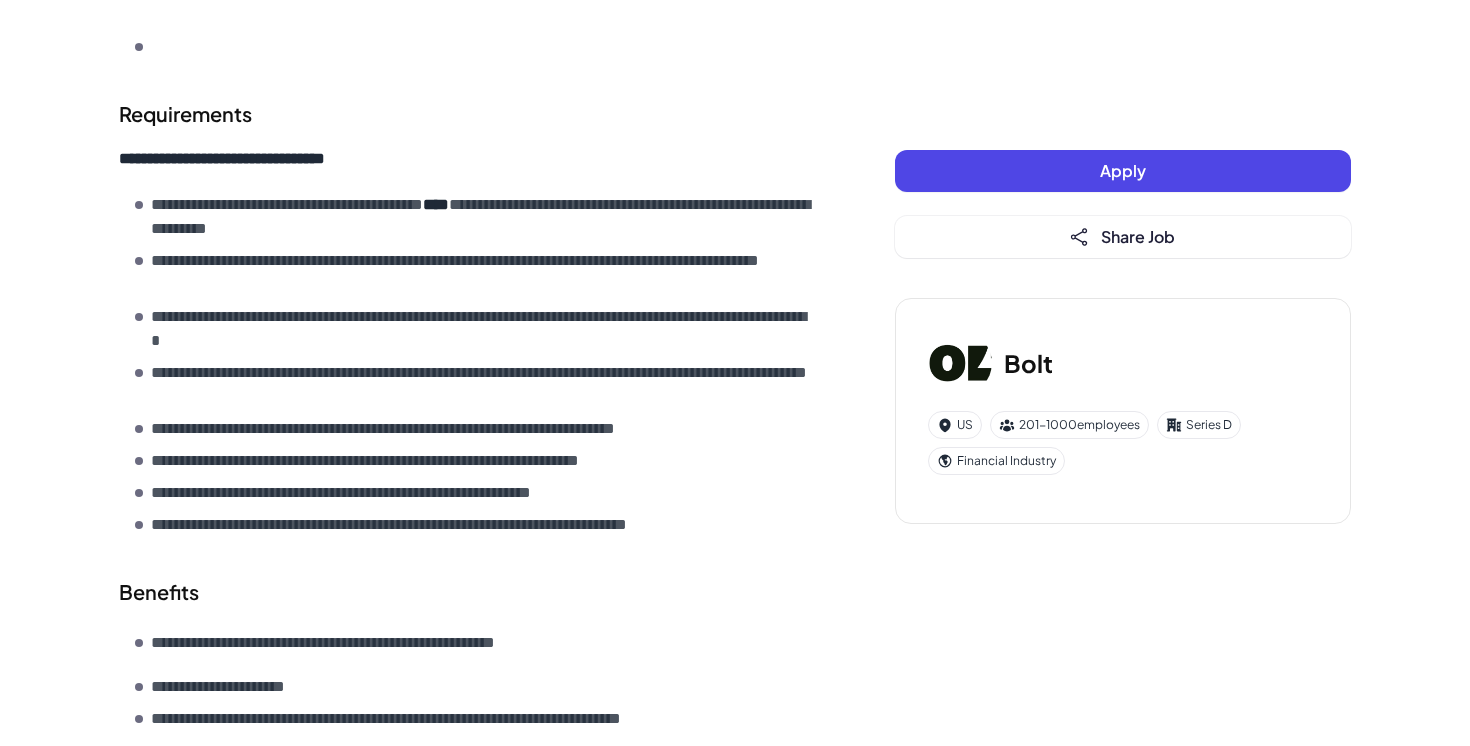scroll, scrollTop: 1480, scrollLeft: 0, axis: vertical 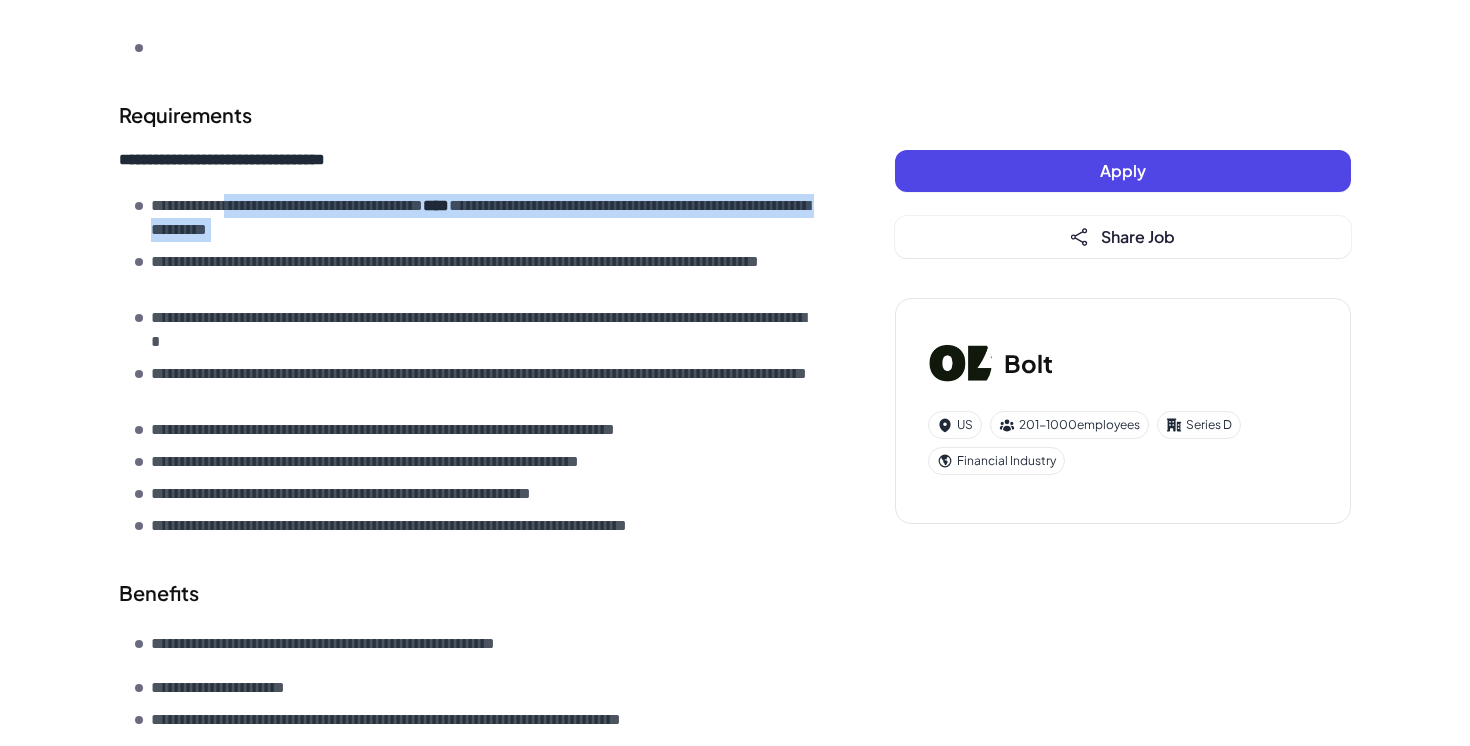 drag, startPoint x: 241, startPoint y: 211, endPoint x: 403, endPoint y: 246, distance: 165.73775 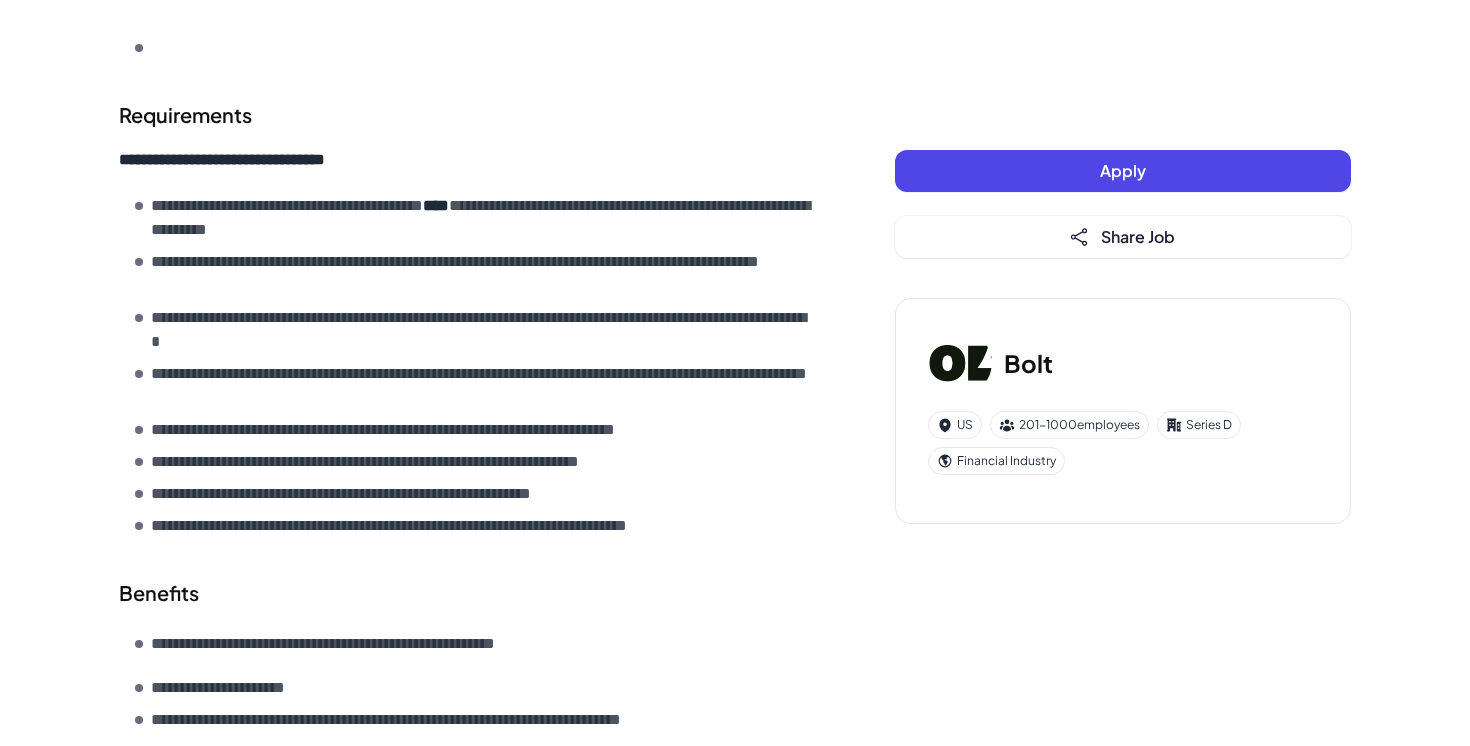 drag, startPoint x: 187, startPoint y: 198, endPoint x: 380, endPoint y: 270, distance: 205.99272 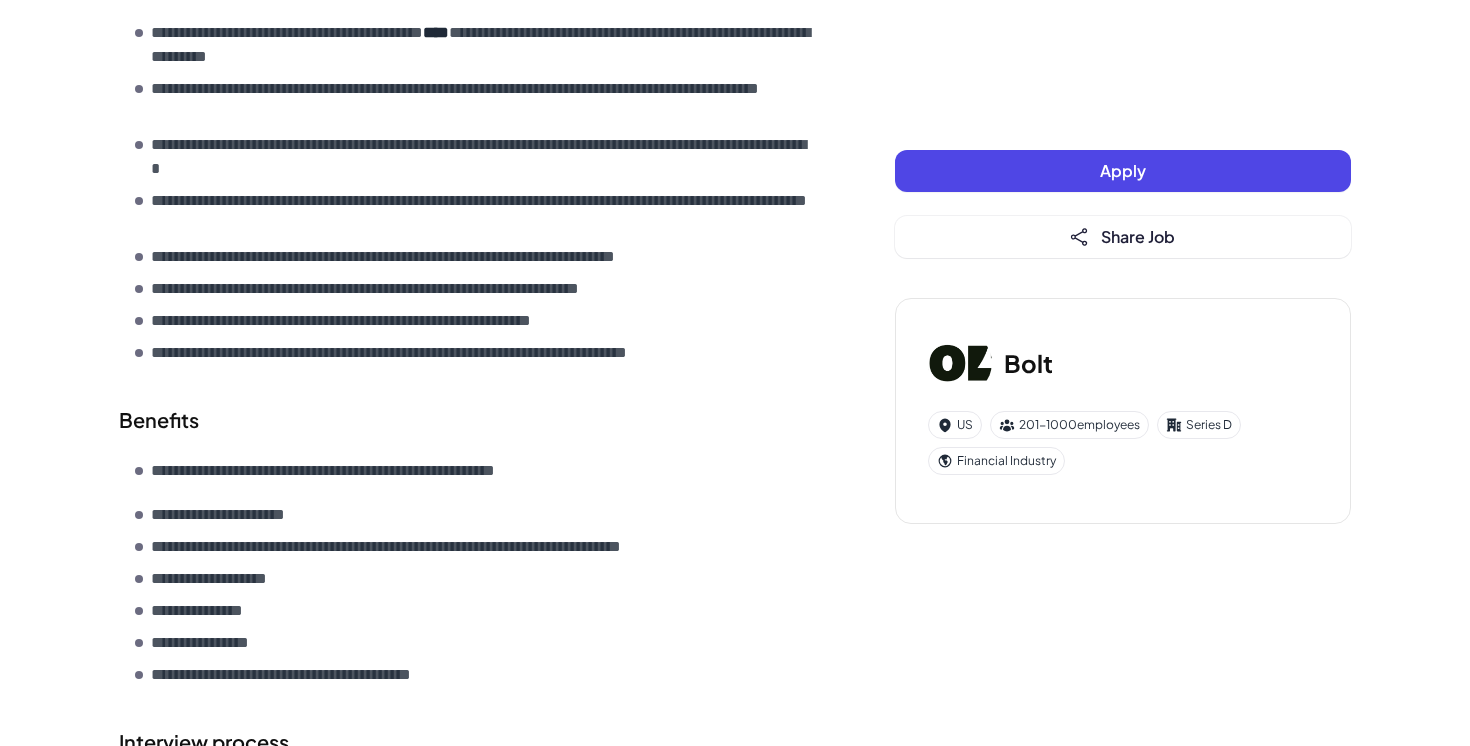 scroll, scrollTop: 1645, scrollLeft: 0, axis: vertical 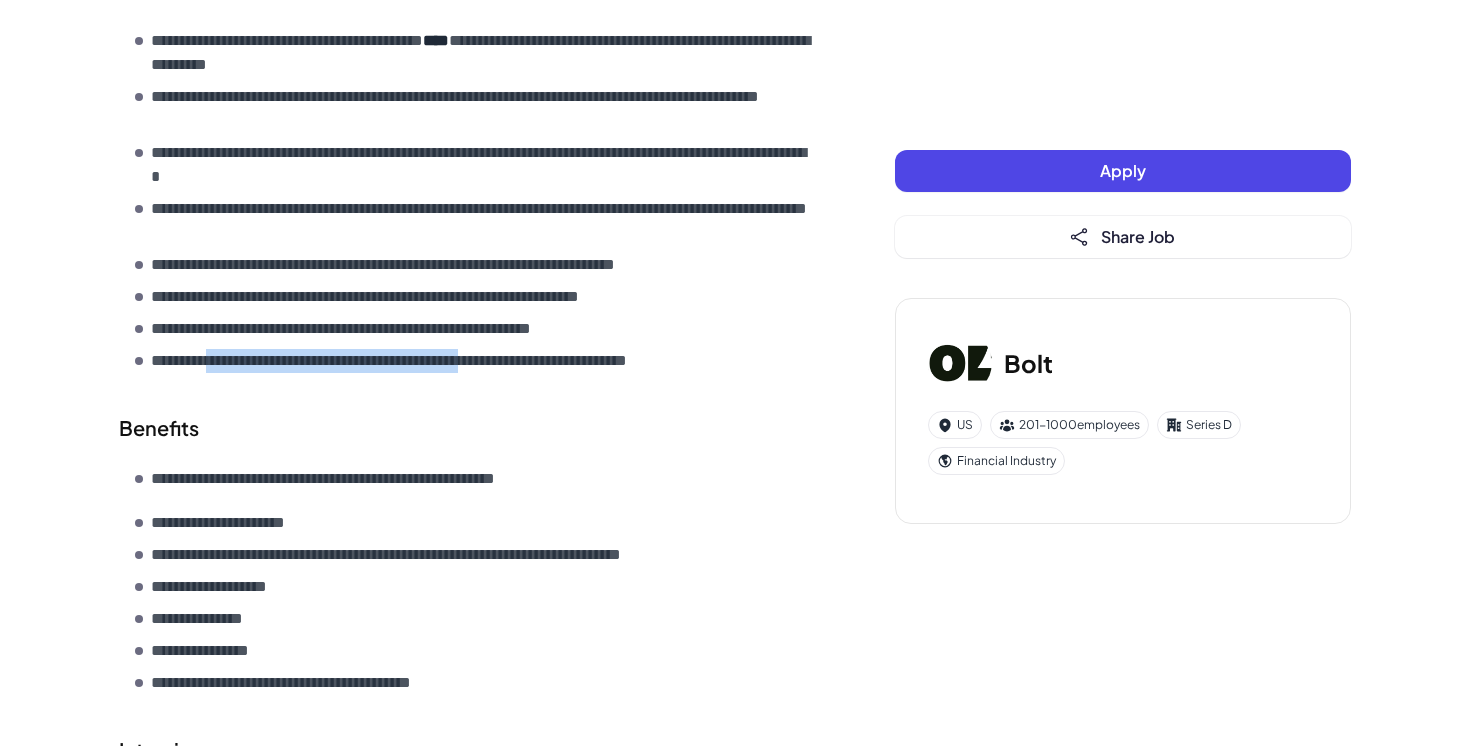drag, startPoint x: 225, startPoint y: 355, endPoint x: 563, endPoint y: 371, distance: 338.37848 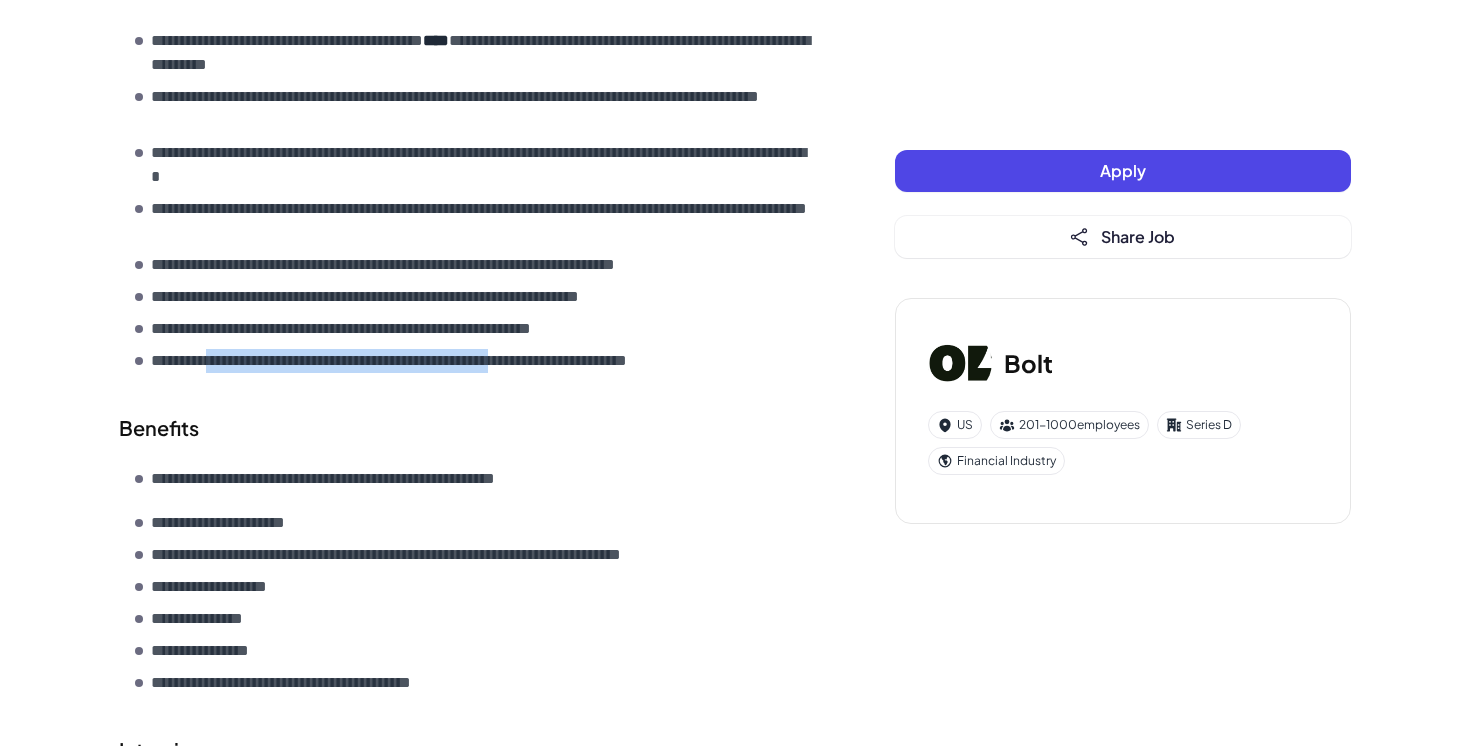 click on "**********" at bounding box center [452, 361] 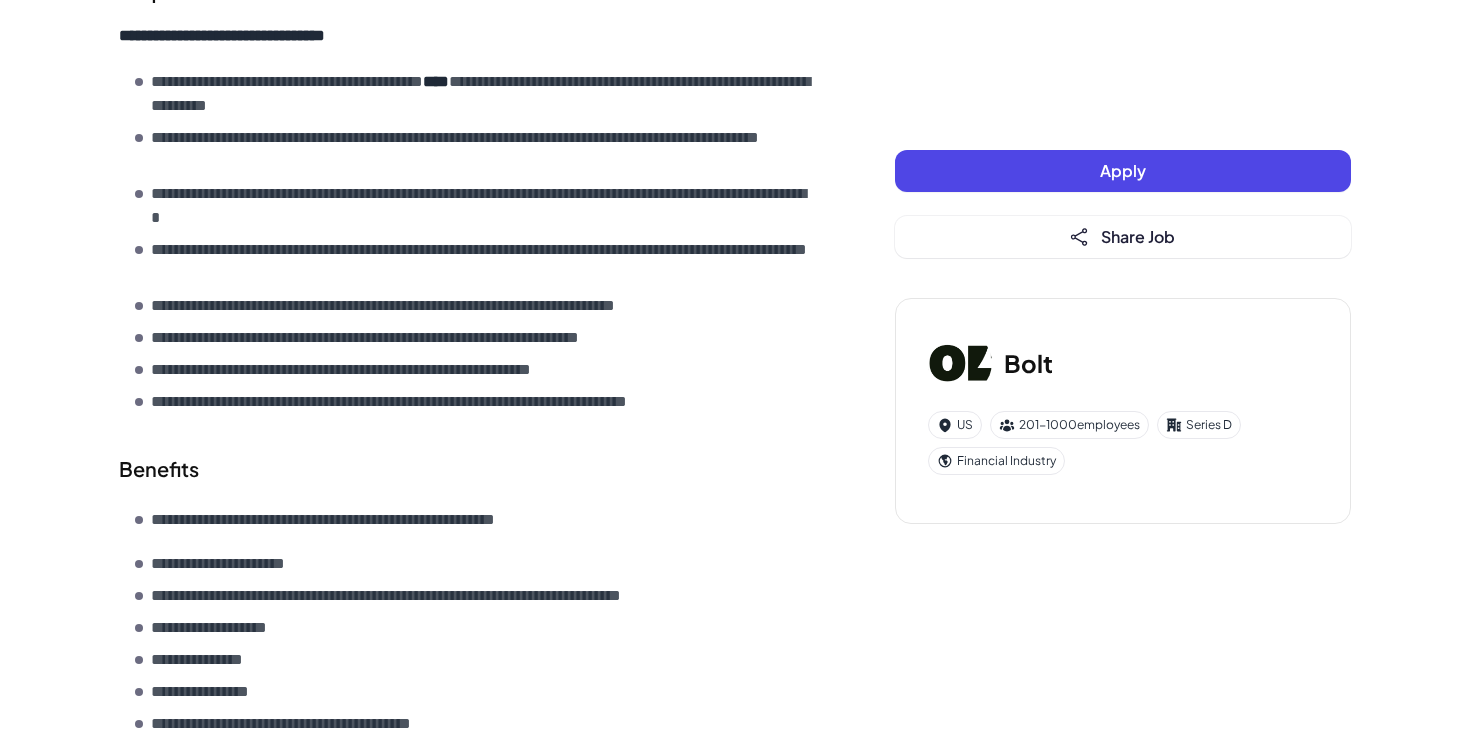 scroll, scrollTop: 1578, scrollLeft: 0, axis: vertical 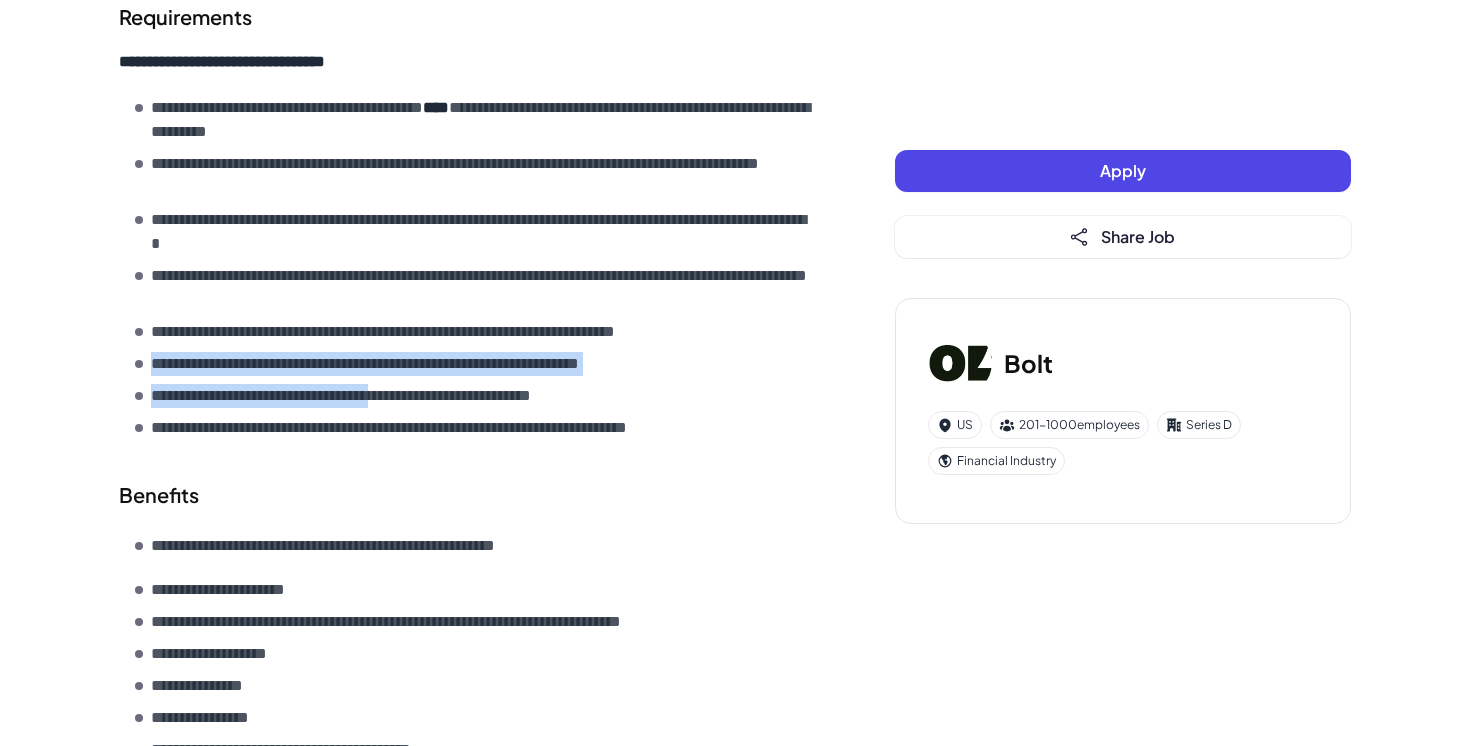 drag, startPoint x: 166, startPoint y: 349, endPoint x: 441, endPoint y: 394, distance: 278.6575 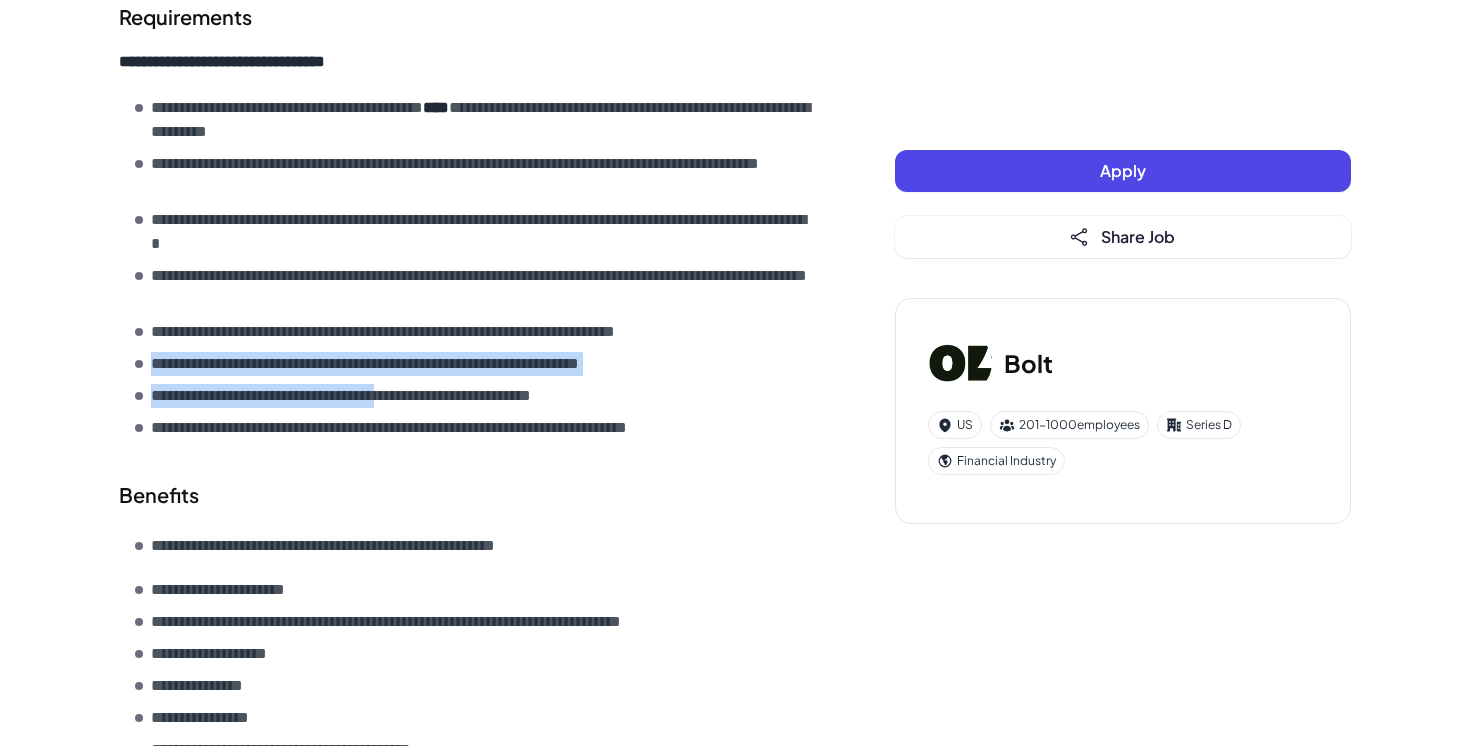 click on "**********" at bounding box center [399, 396] 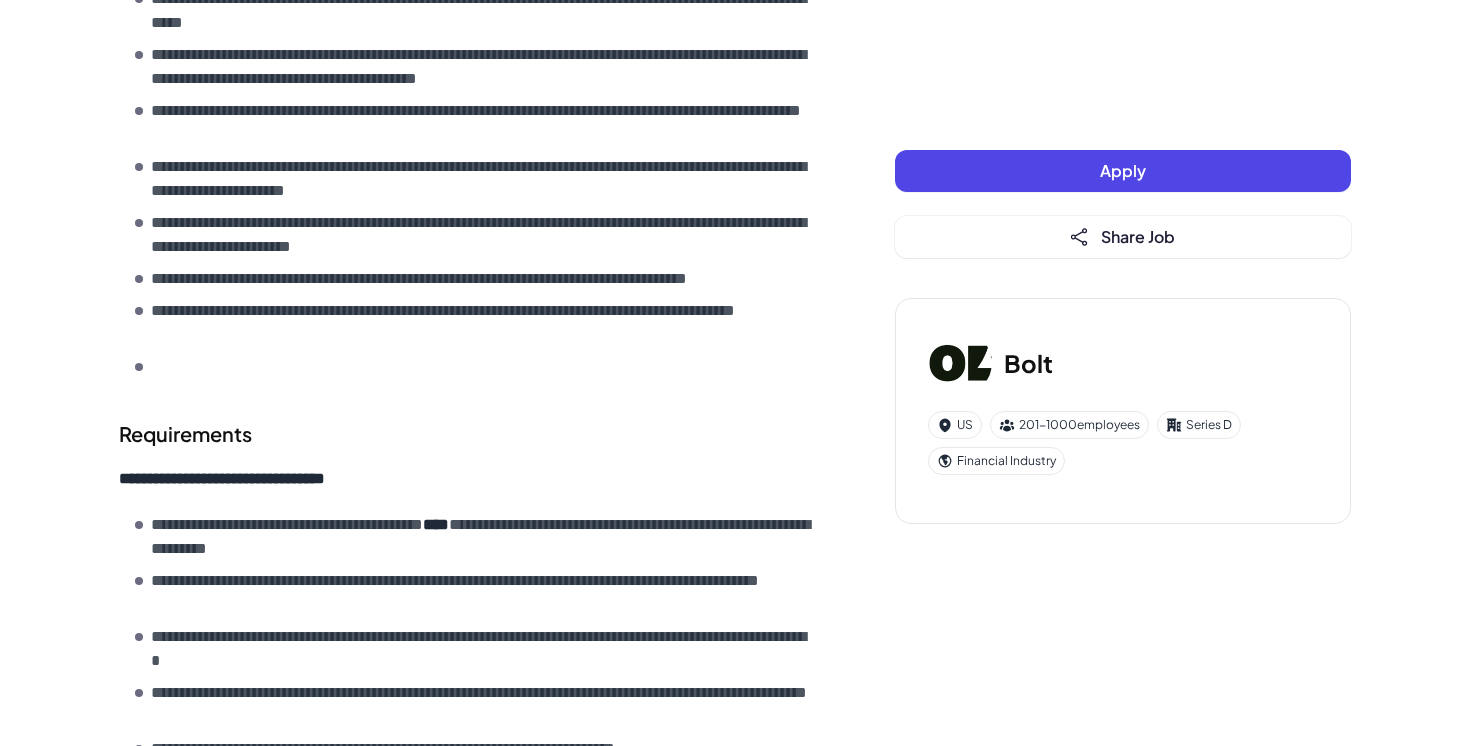 scroll, scrollTop: 994, scrollLeft: 0, axis: vertical 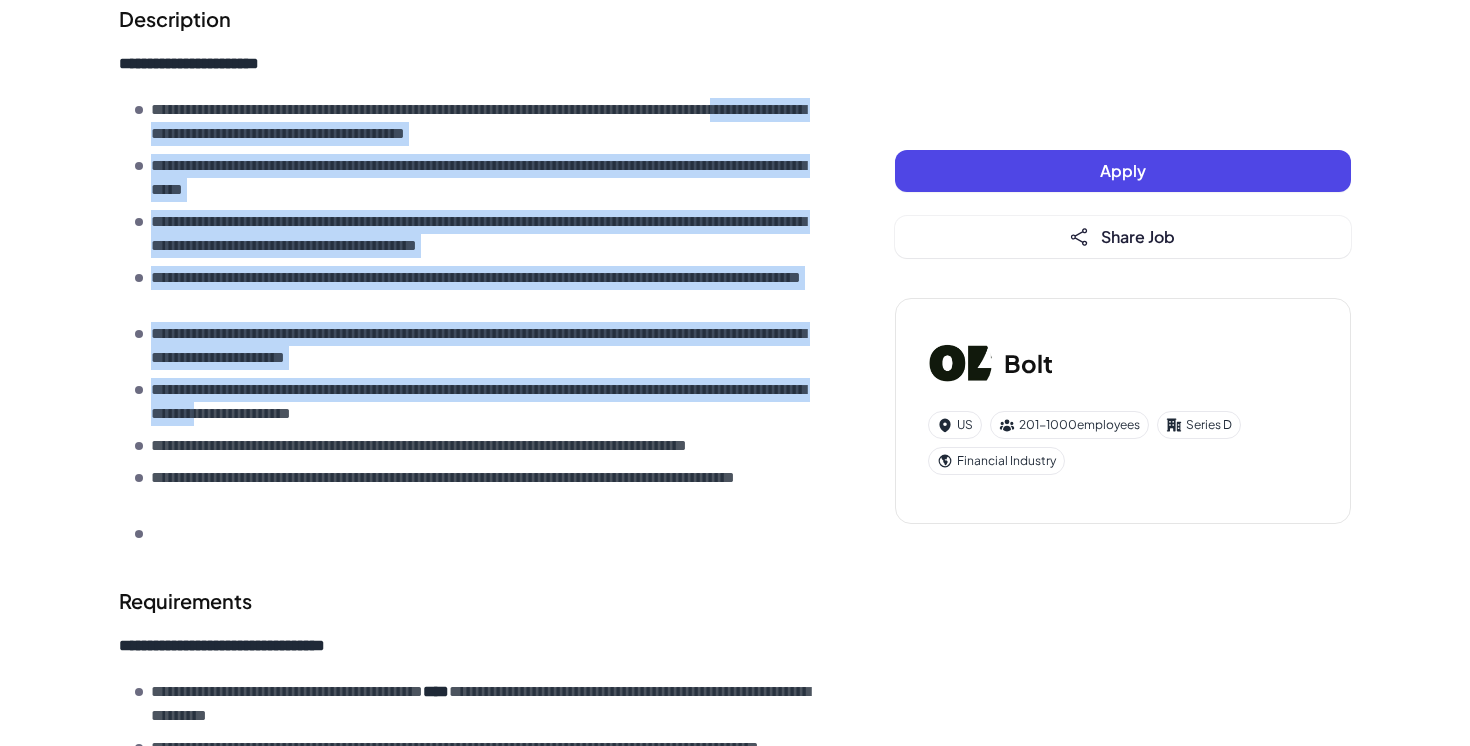 drag, startPoint x: 216, startPoint y: 128, endPoint x: 359, endPoint y: 419, distance: 324.23758 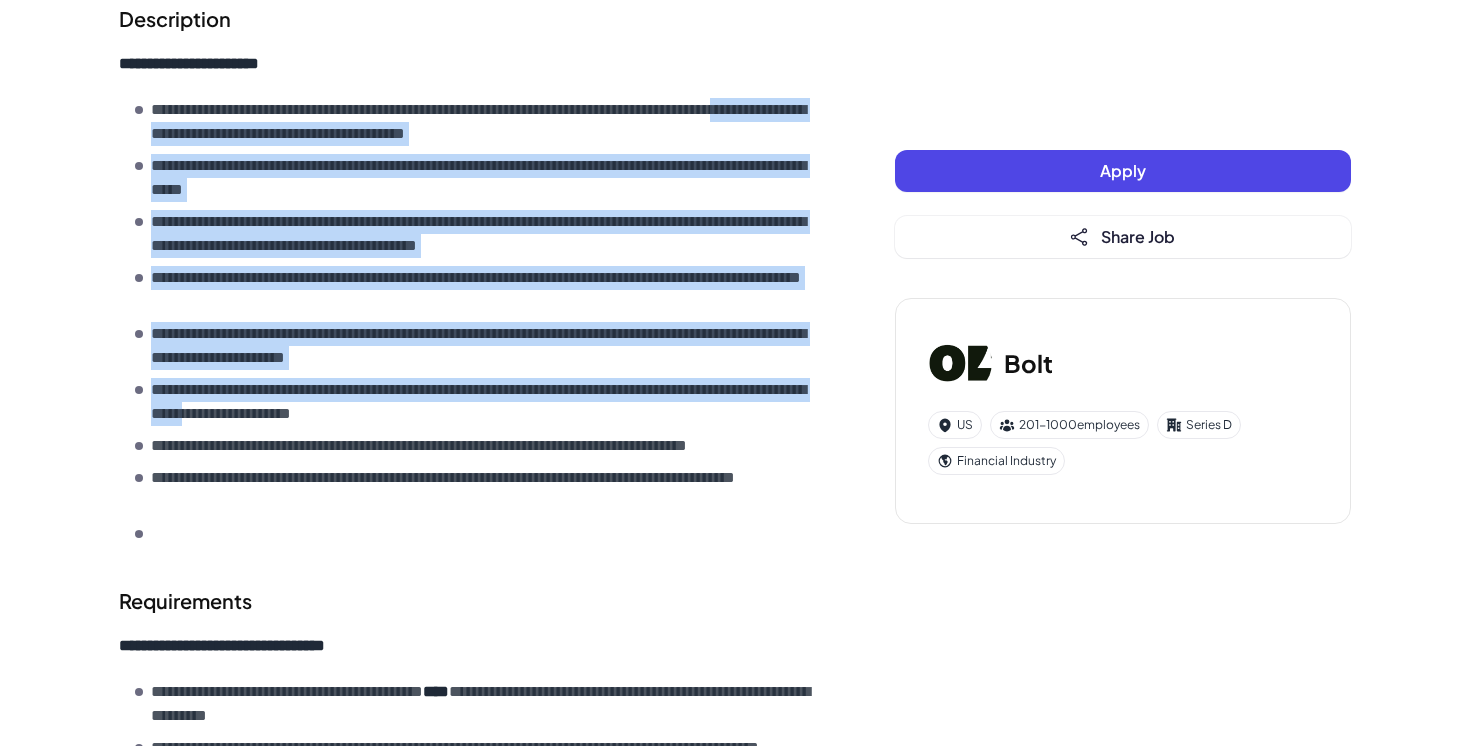 click on "**********" at bounding box center [483, 402] 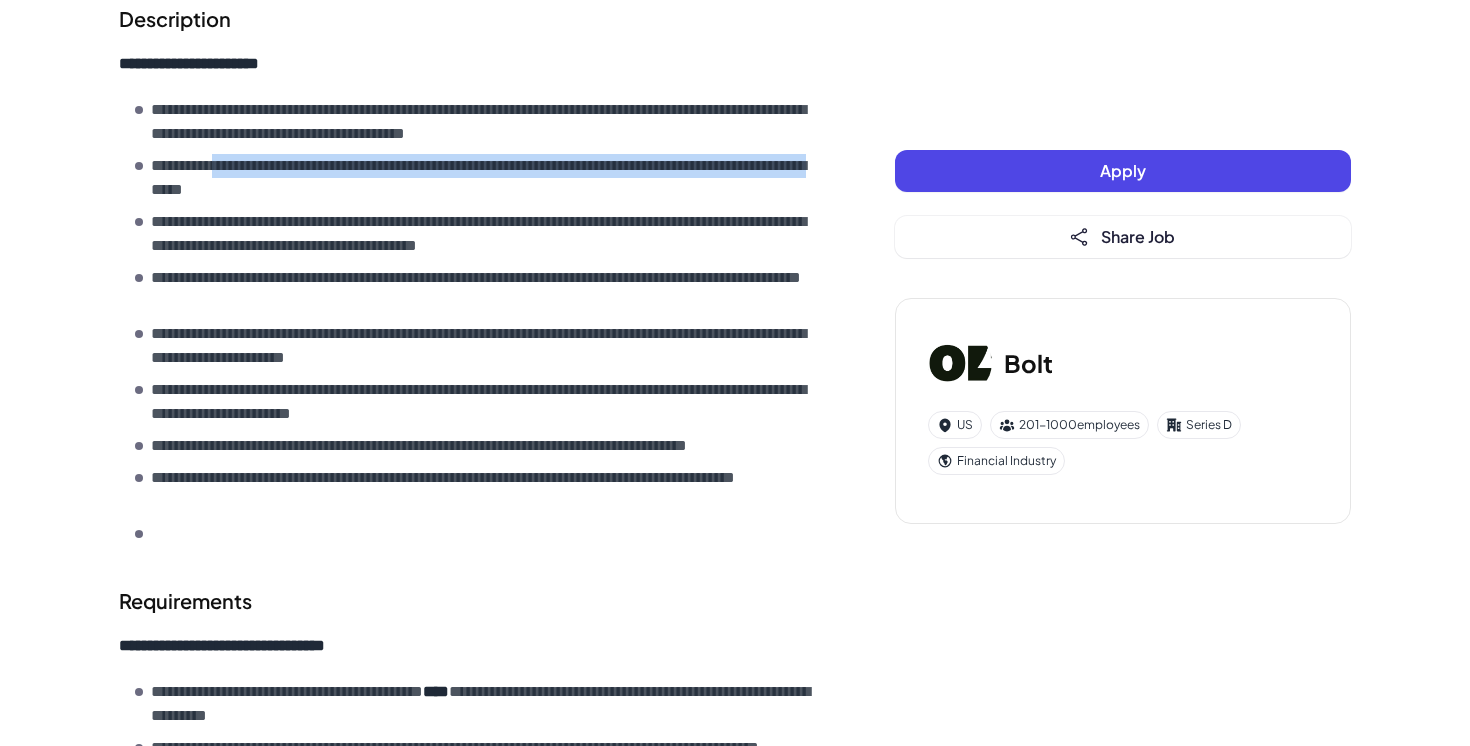 drag, startPoint x: 237, startPoint y: 175, endPoint x: 330, endPoint y: 204, distance: 97.41663 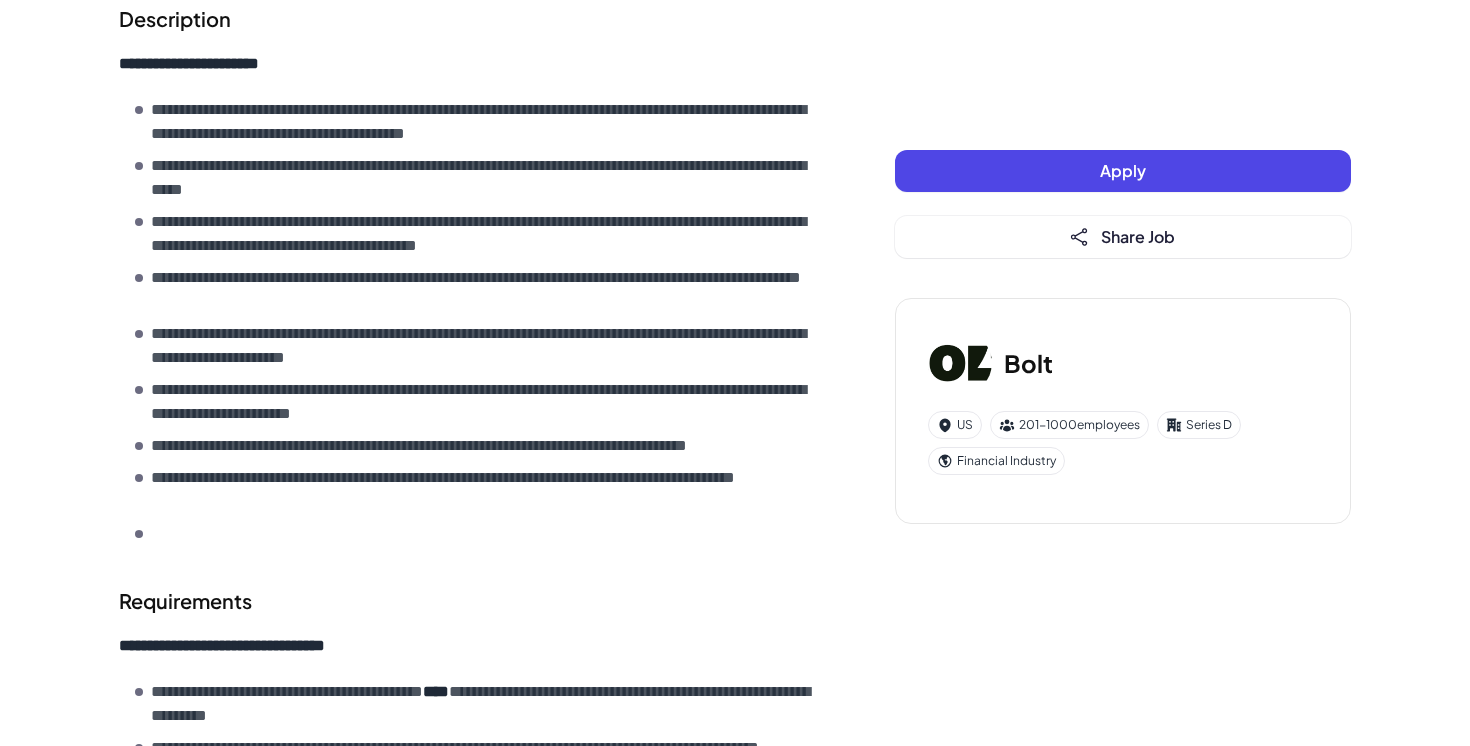 click on "**********" at bounding box center [475, 322] 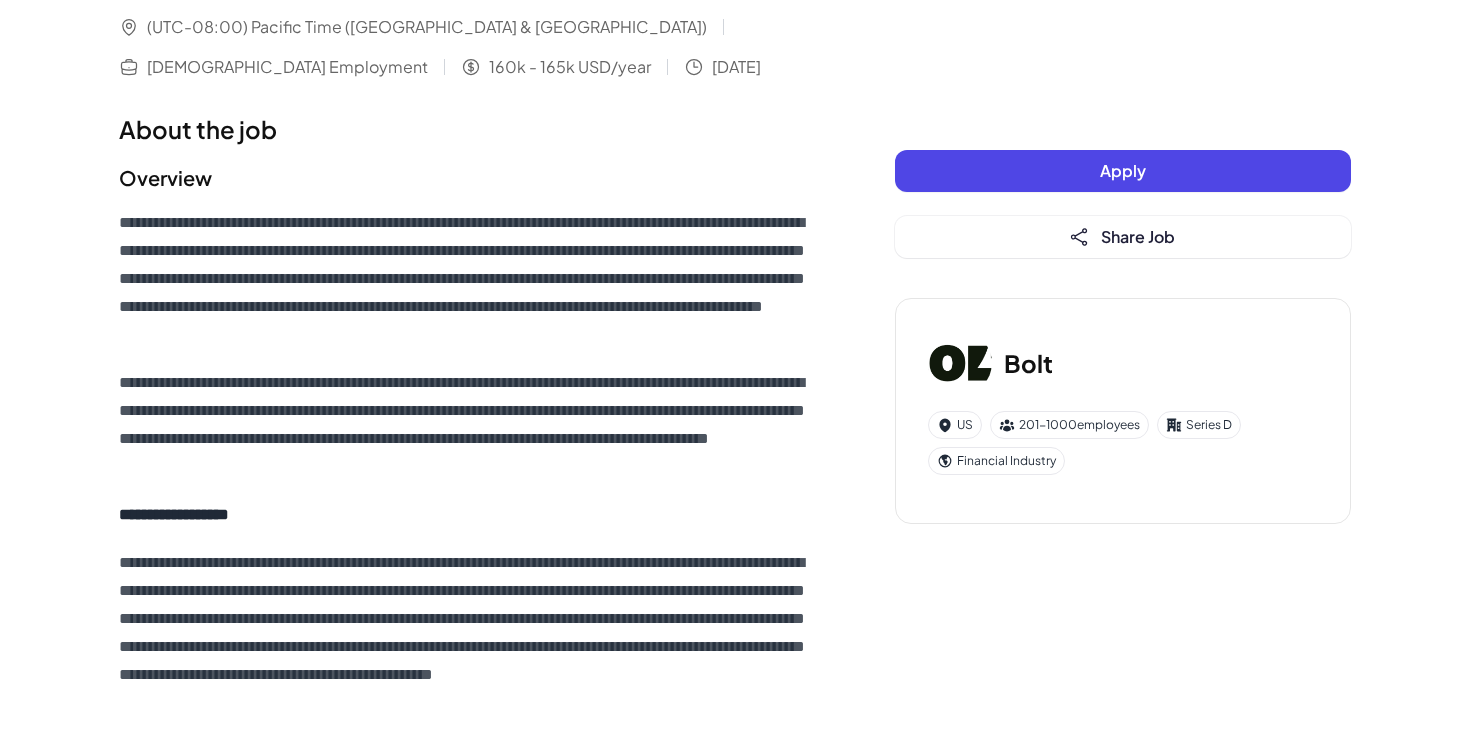 scroll, scrollTop: 71, scrollLeft: 0, axis: vertical 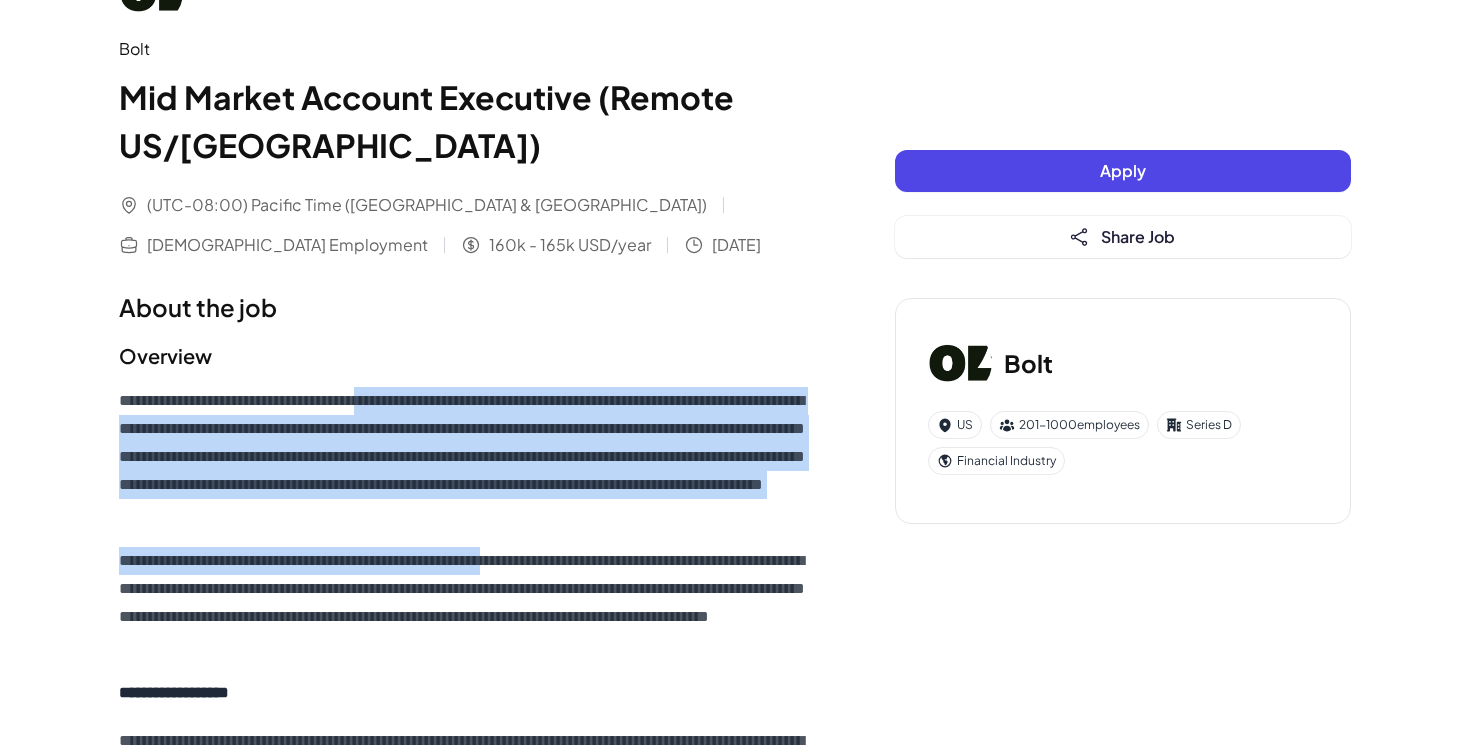 drag, startPoint x: 418, startPoint y: 394, endPoint x: 597, endPoint y: 601, distance: 273.66037 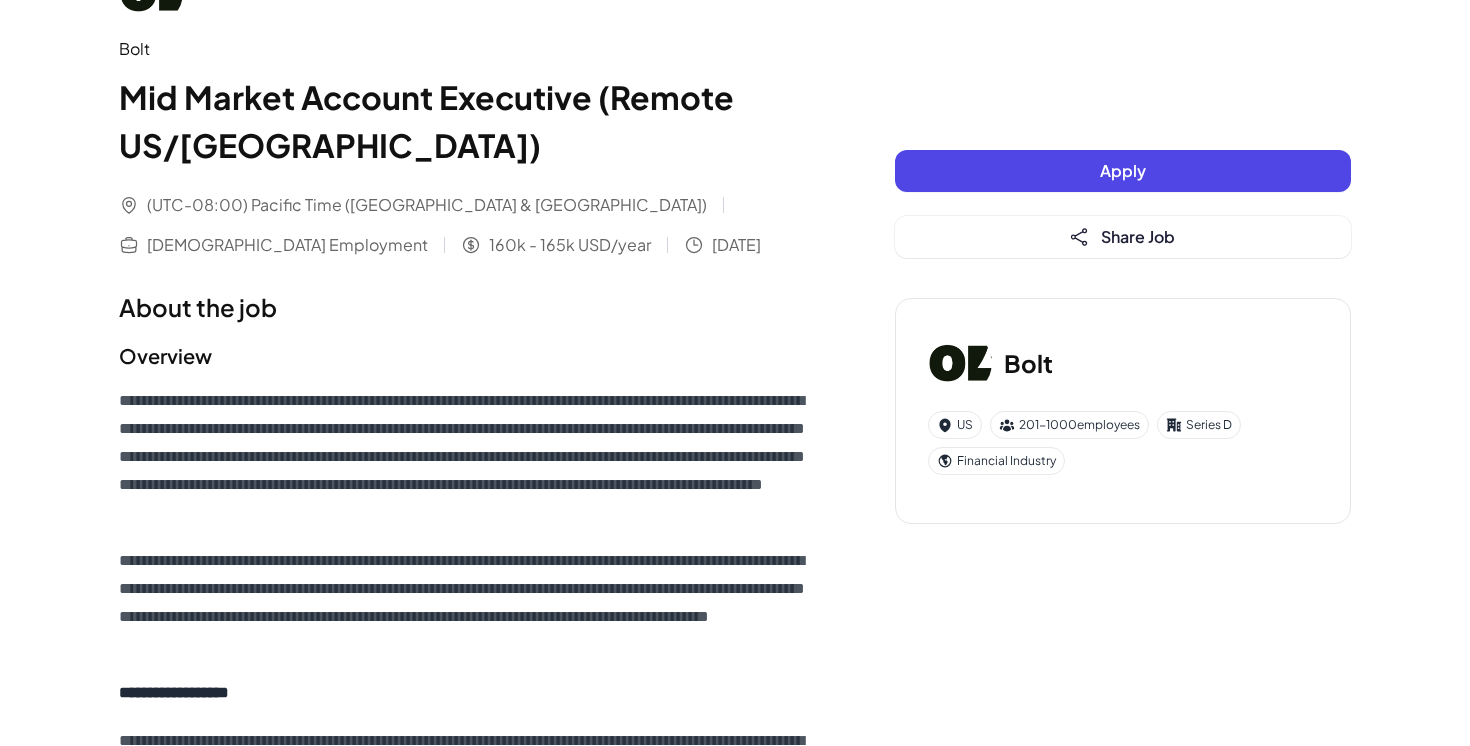 click on "**********" at bounding box center (467, 603) 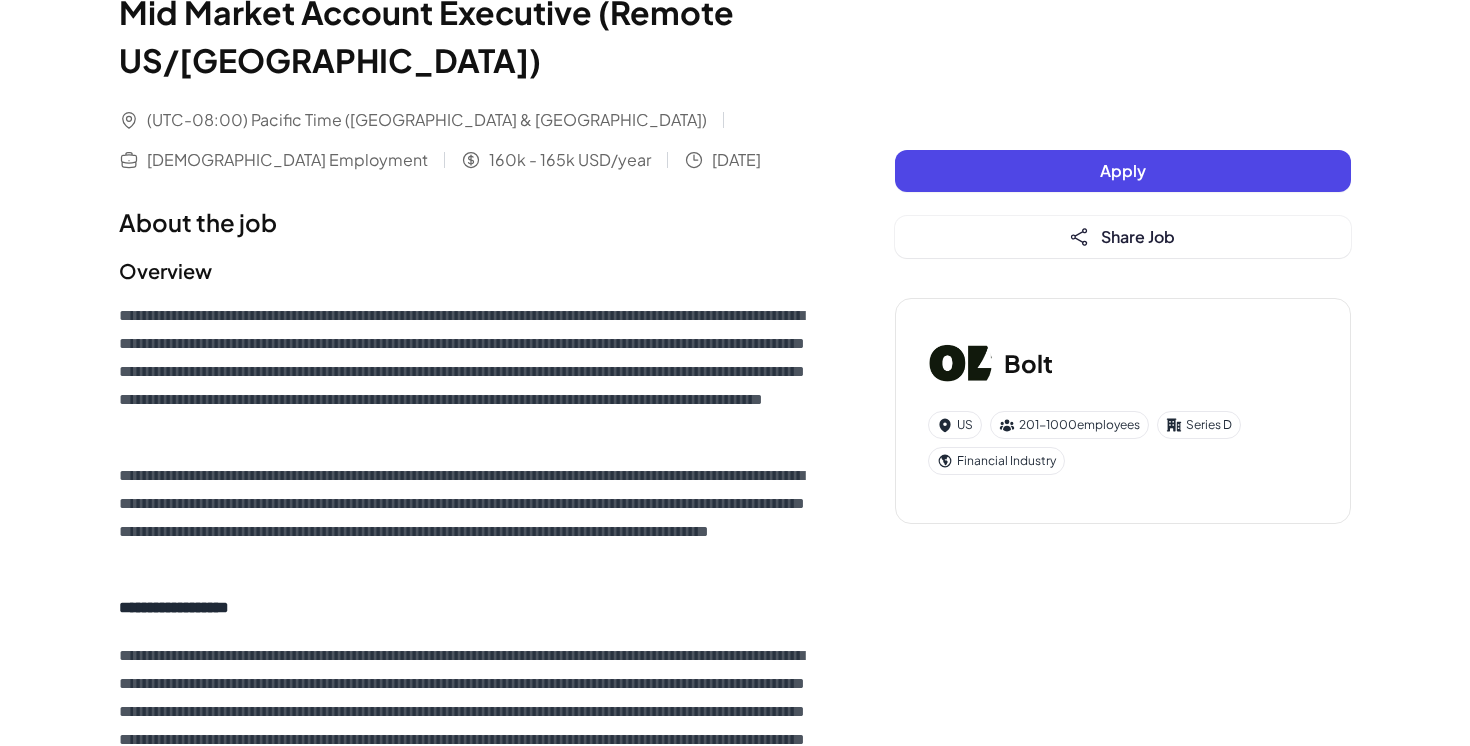 scroll, scrollTop: 196, scrollLeft: 0, axis: vertical 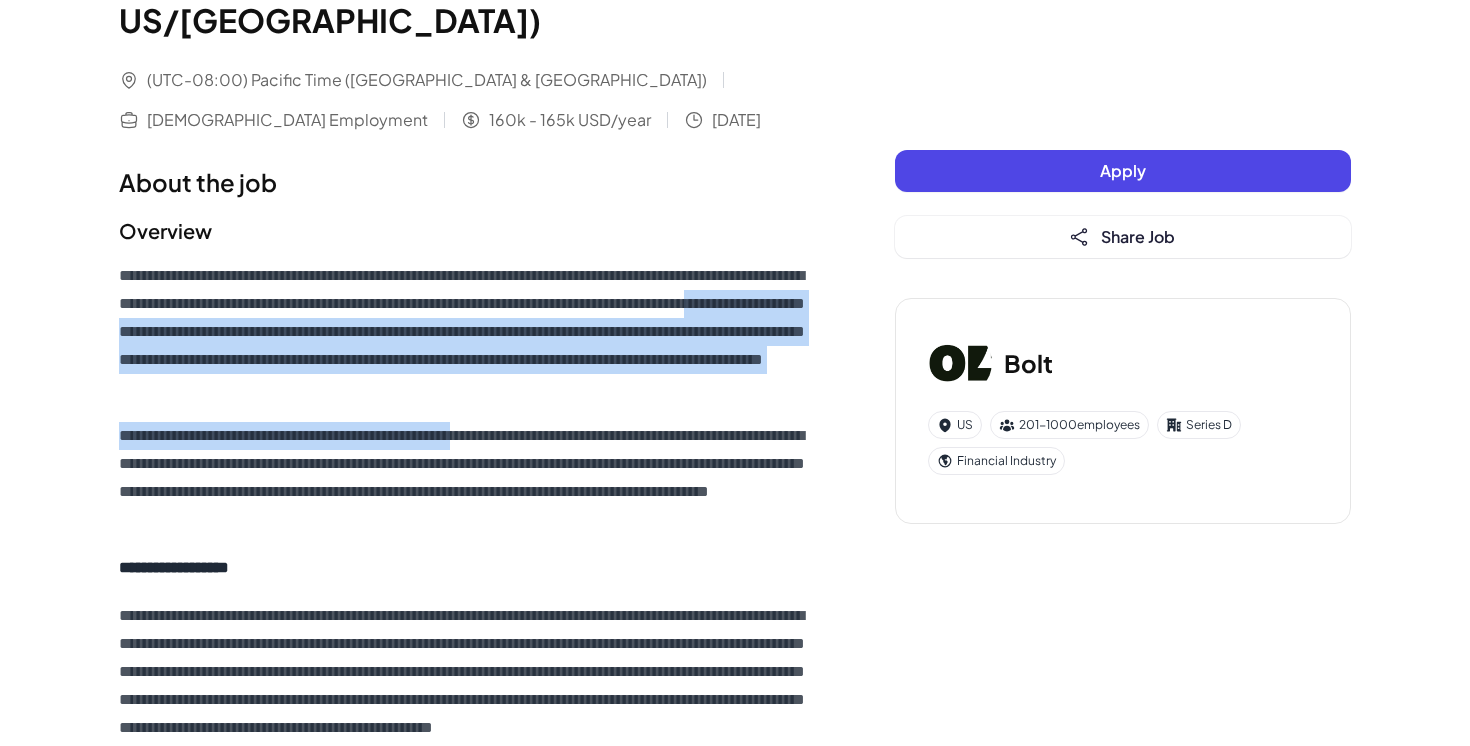drag, startPoint x: 313, startPoint y: 340, endPoint x: 540, endPoint y: 460, distance: 256.76642 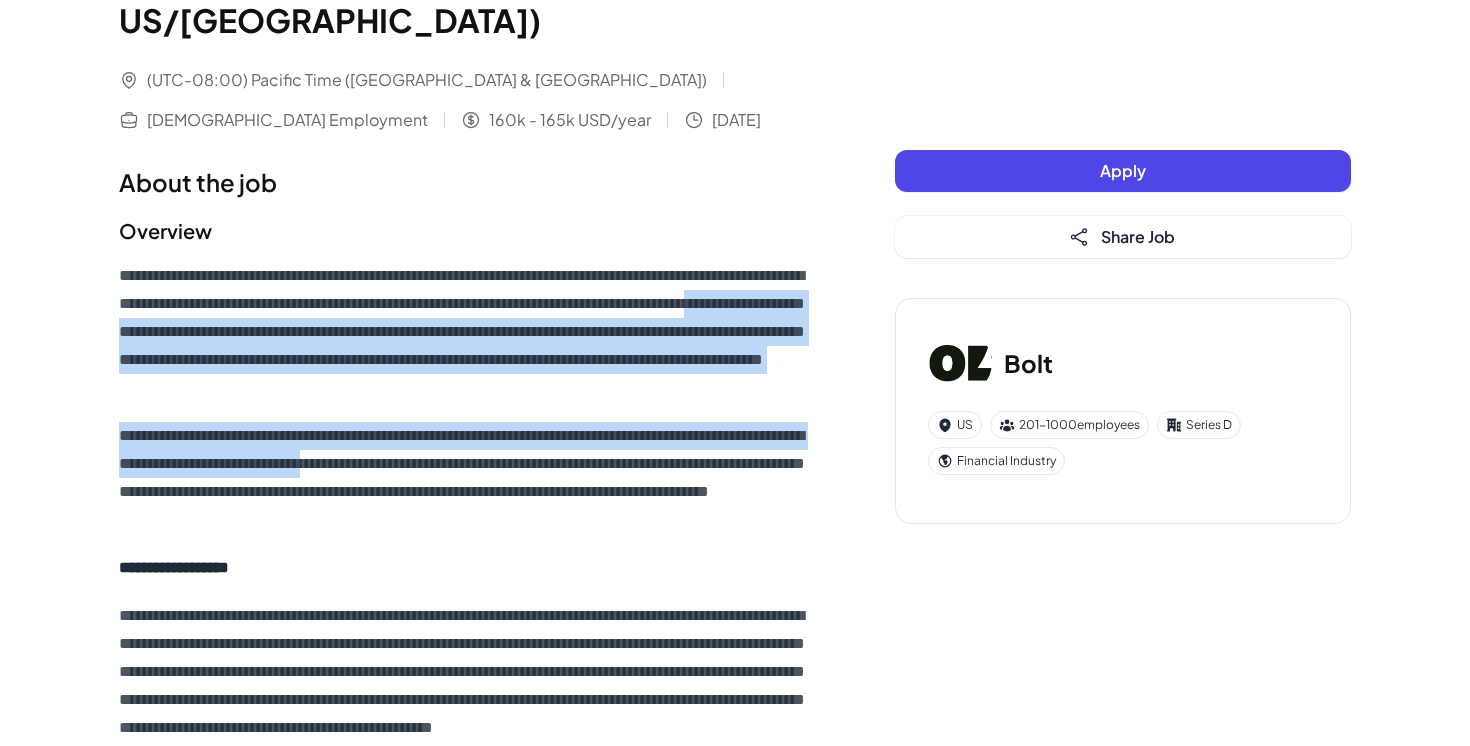 click on "**********" at bounding box center [467, 478] 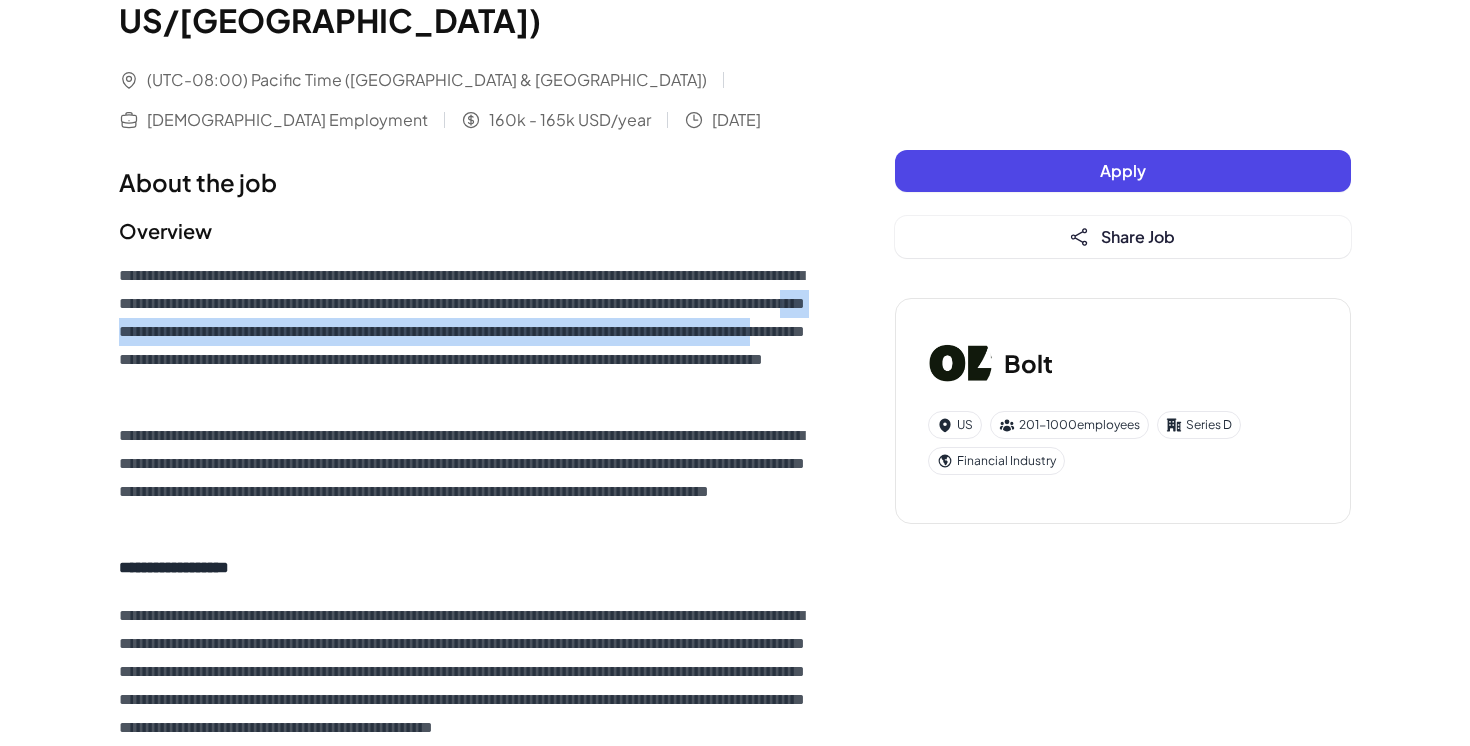 drag, startPoint x: 420, startPoint y: 345, endPoint x: 546, endPoint y: 375, distance: 129.5222 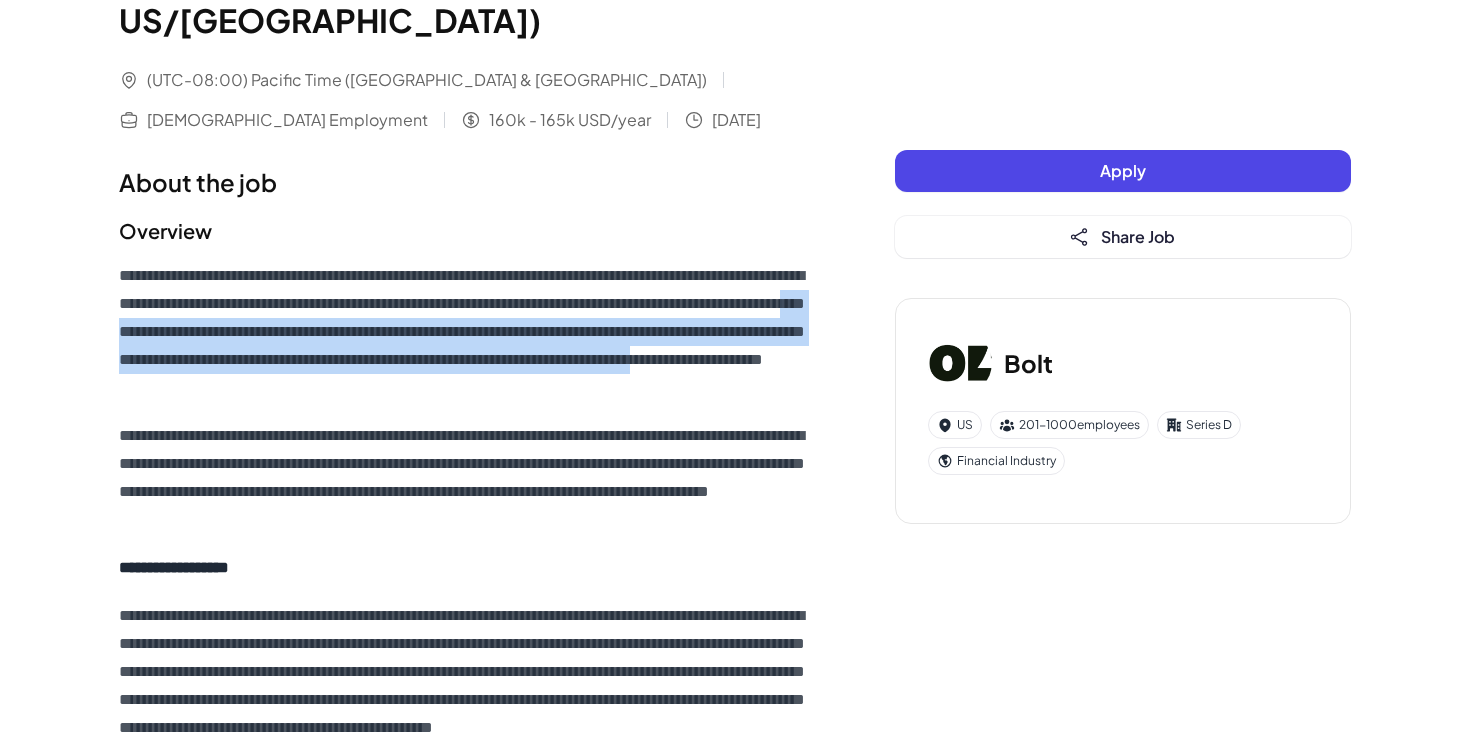 click on "**********" at bounding box center [467, 332] 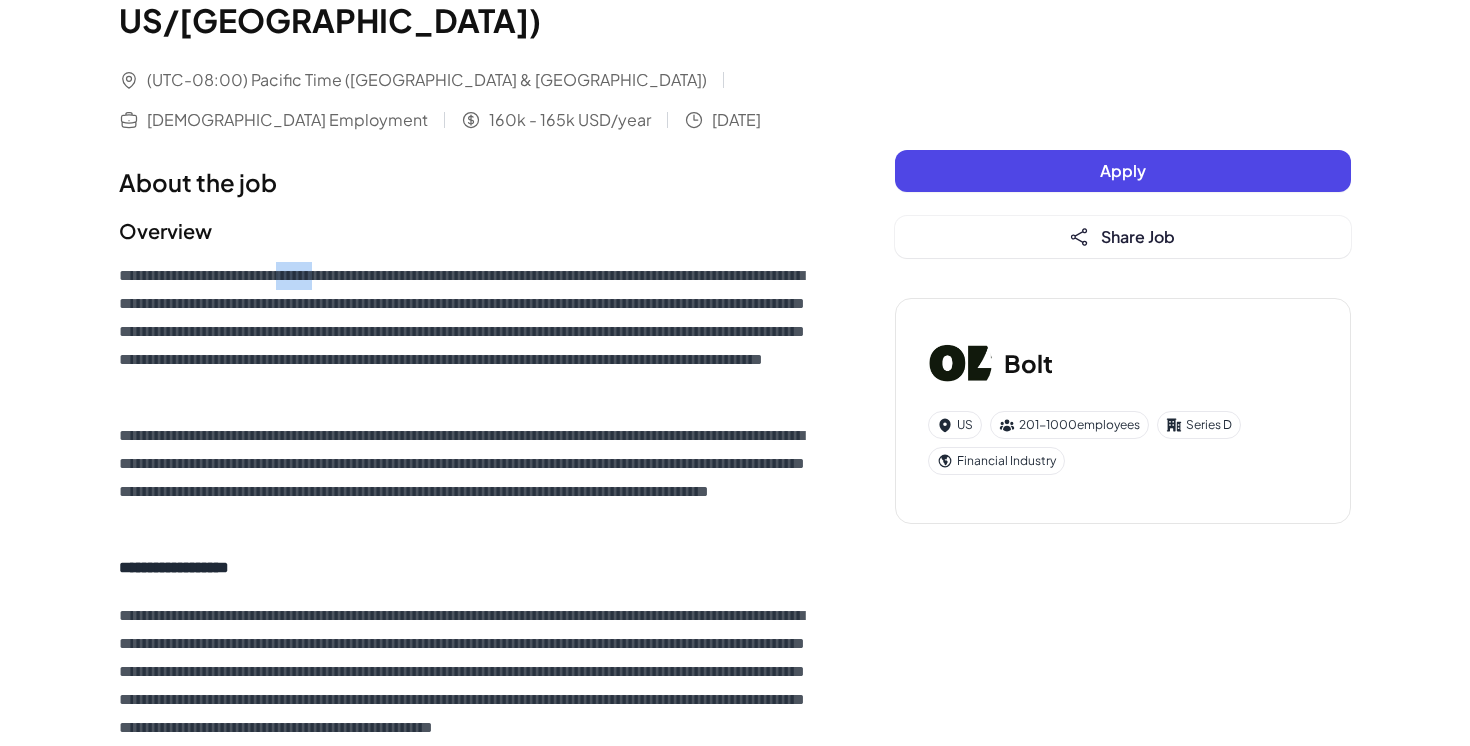 drag, startPoint x: 299, startPoint y: 288, endPoint x: 360, endPoint y: 289, distance: 61.008198 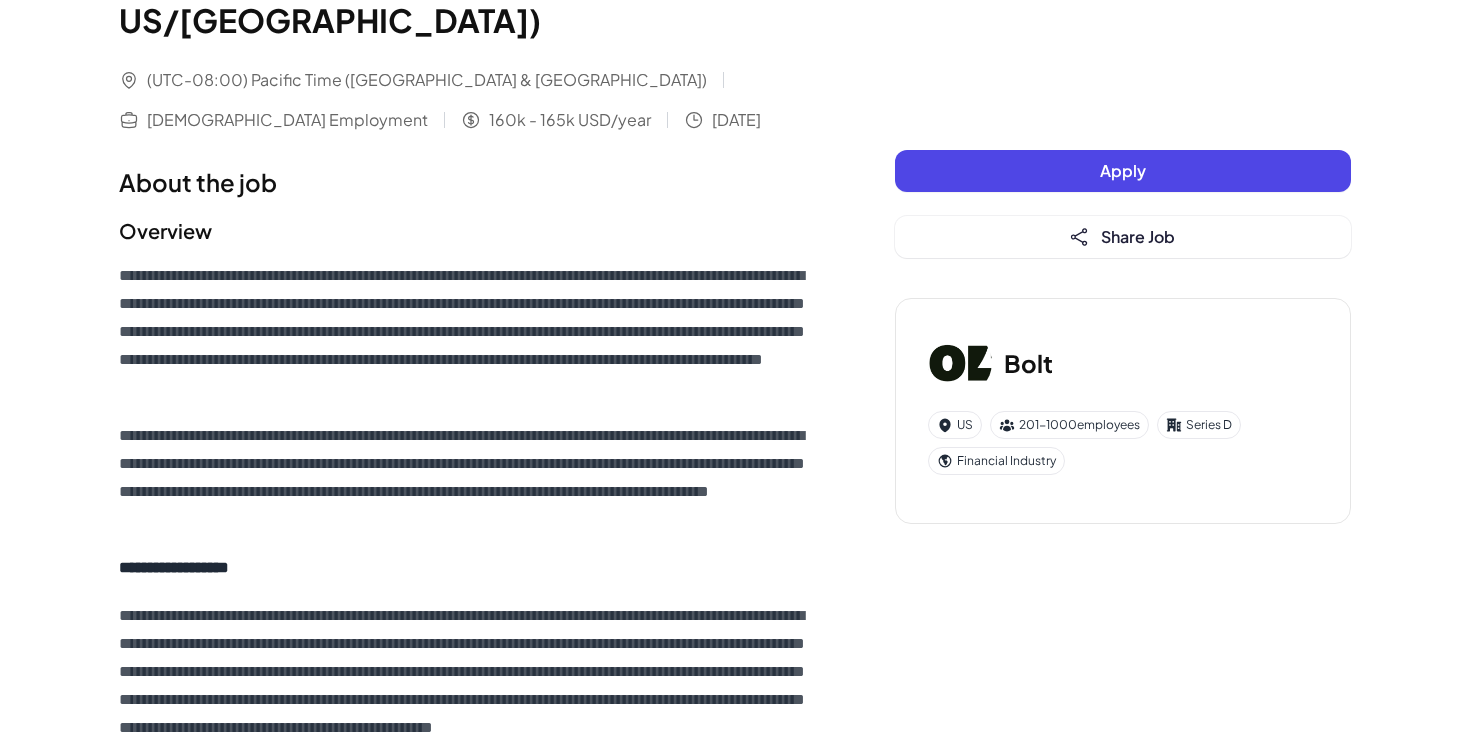 click on "**********" at bounding box center [467, 332] 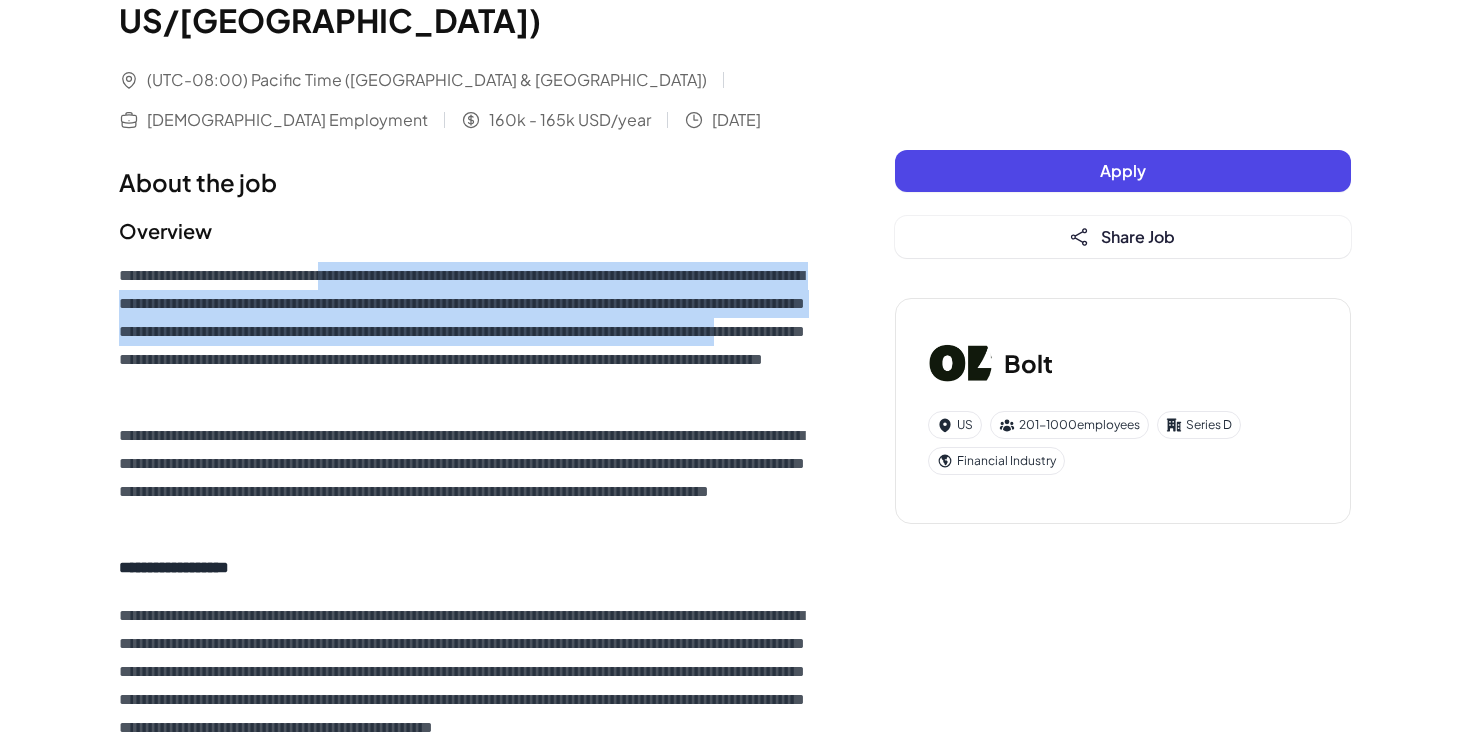 drag, startPoint x: 360, startPoint y: 289, endPoint x: 491, endPoint y: 374, distance: 156.16017 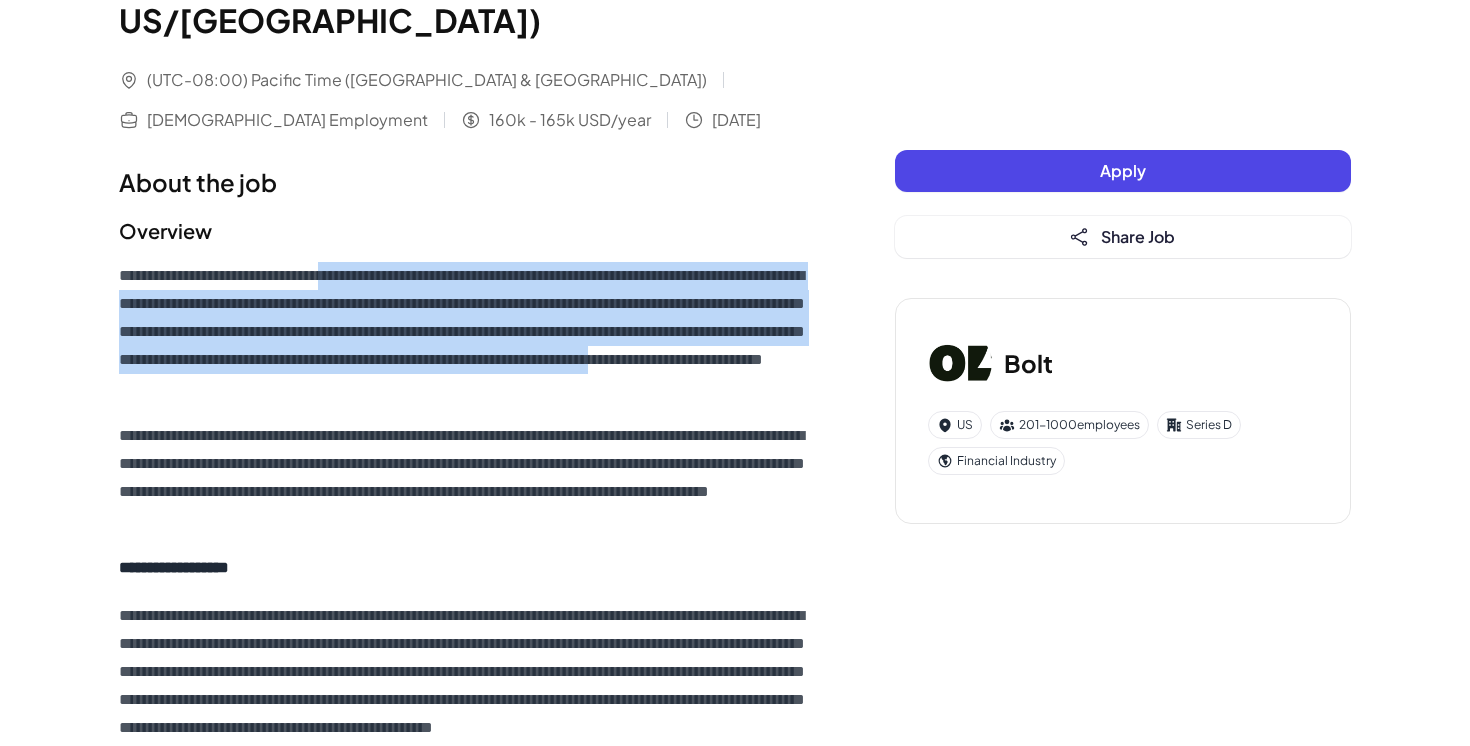 click on "**********" at bounding box center [467, 332] 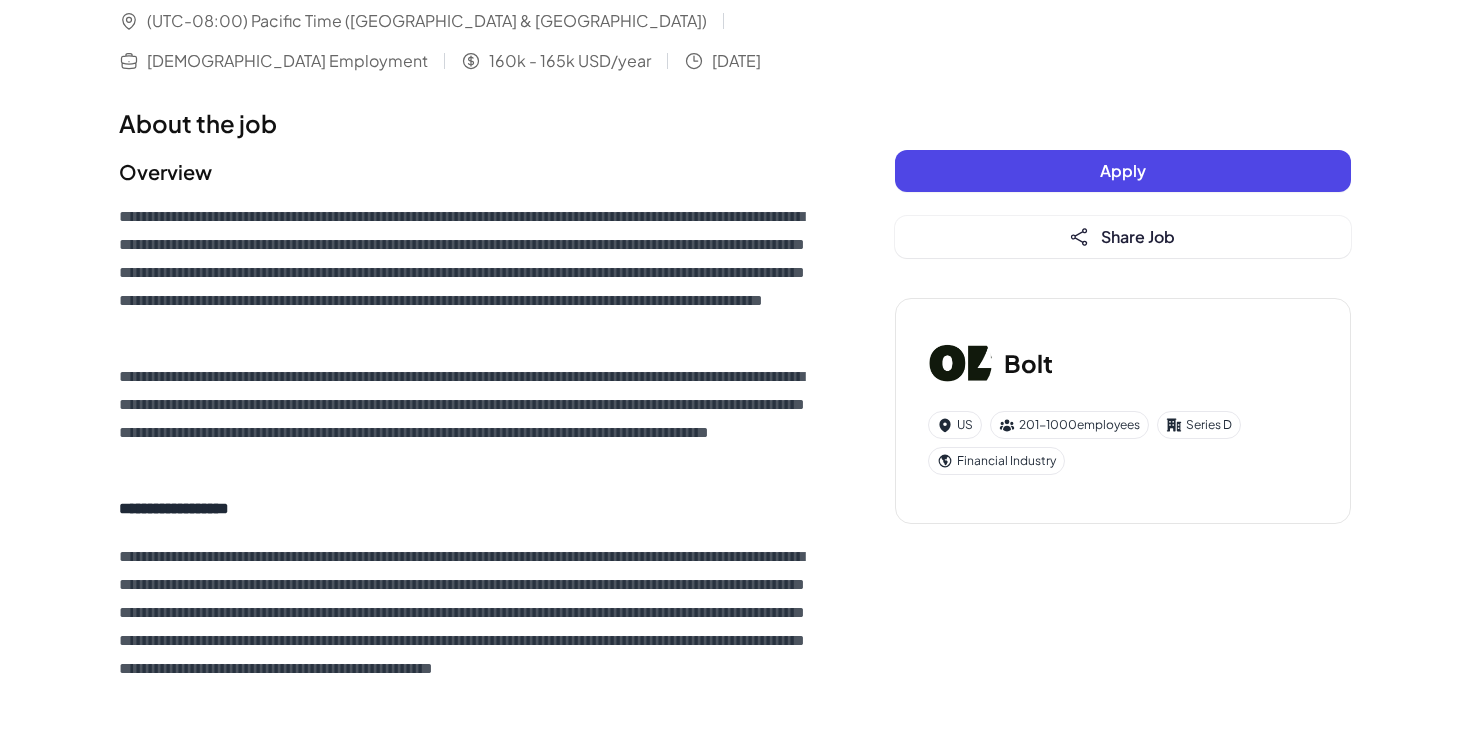 scroll, scrollTop: 258, scrollLeft: 0, axis: vertical 